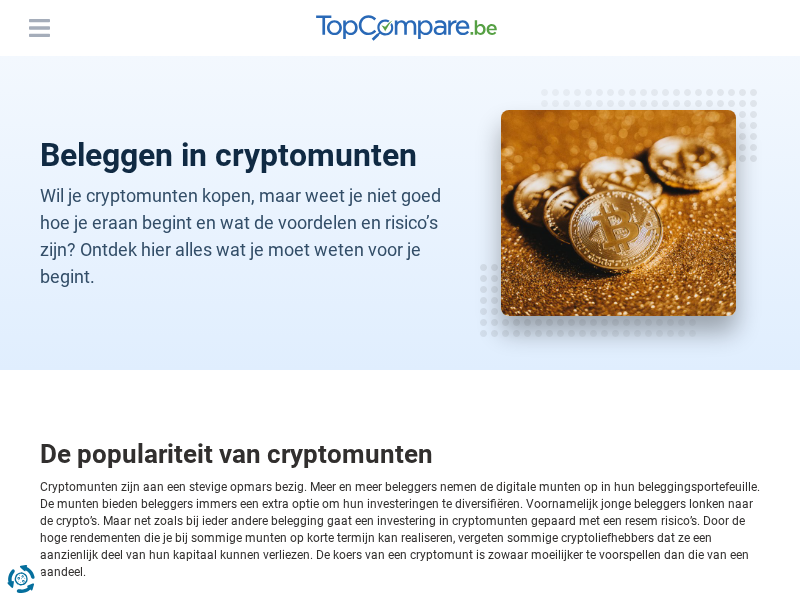 scroll, scrollTop: 3486, scrollLeft: 0, axis: vertical 